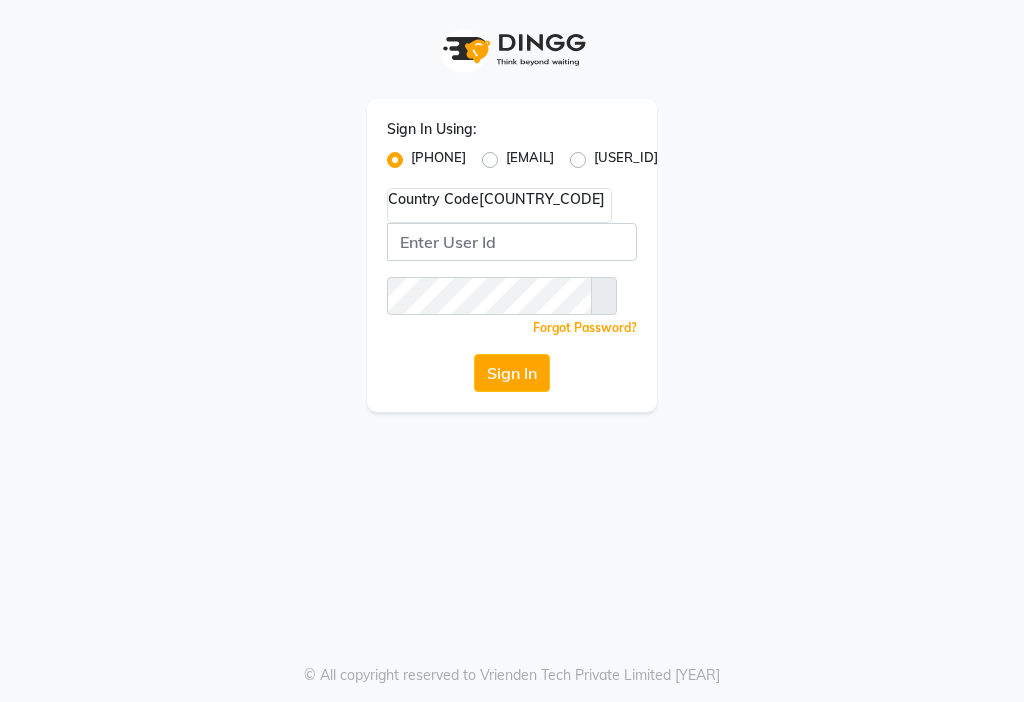 scroll, scrollTop: 0, scrollLeft: 0, axis: both 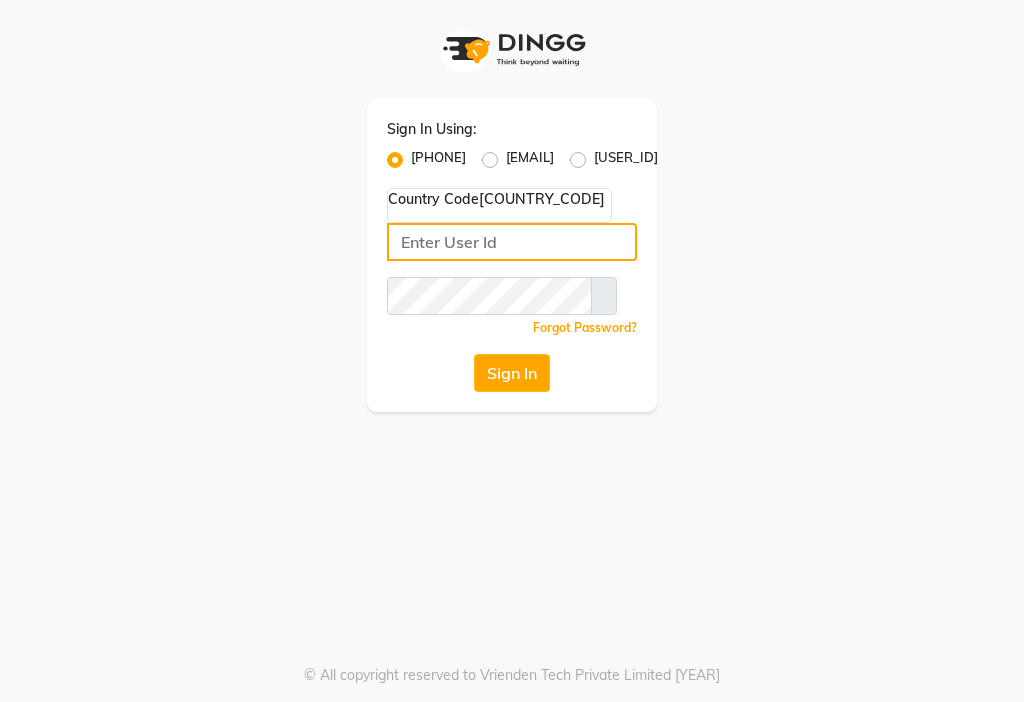 click at bounding box center [512, 242] 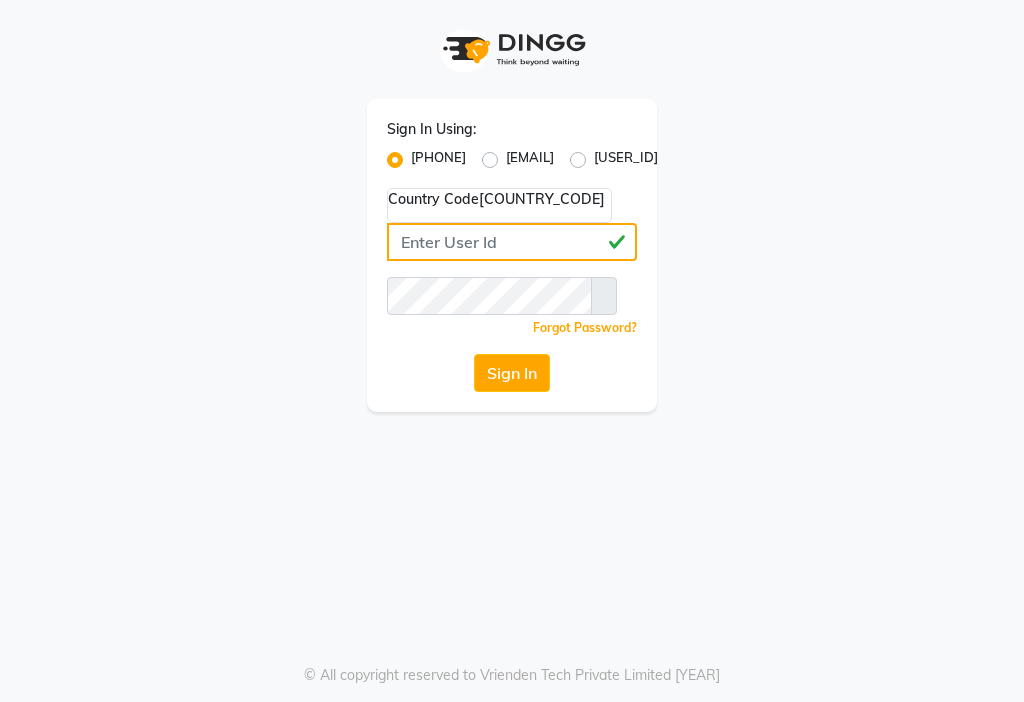 type on "[PHONE]" 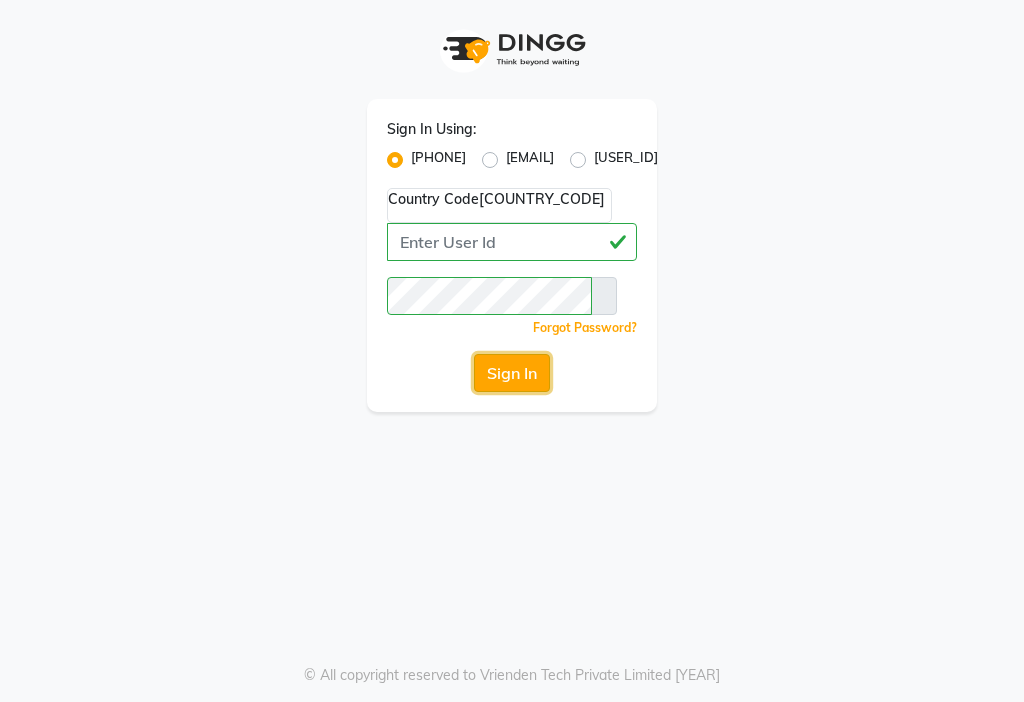 click on "Sign In" at bounding box center (512, 373) 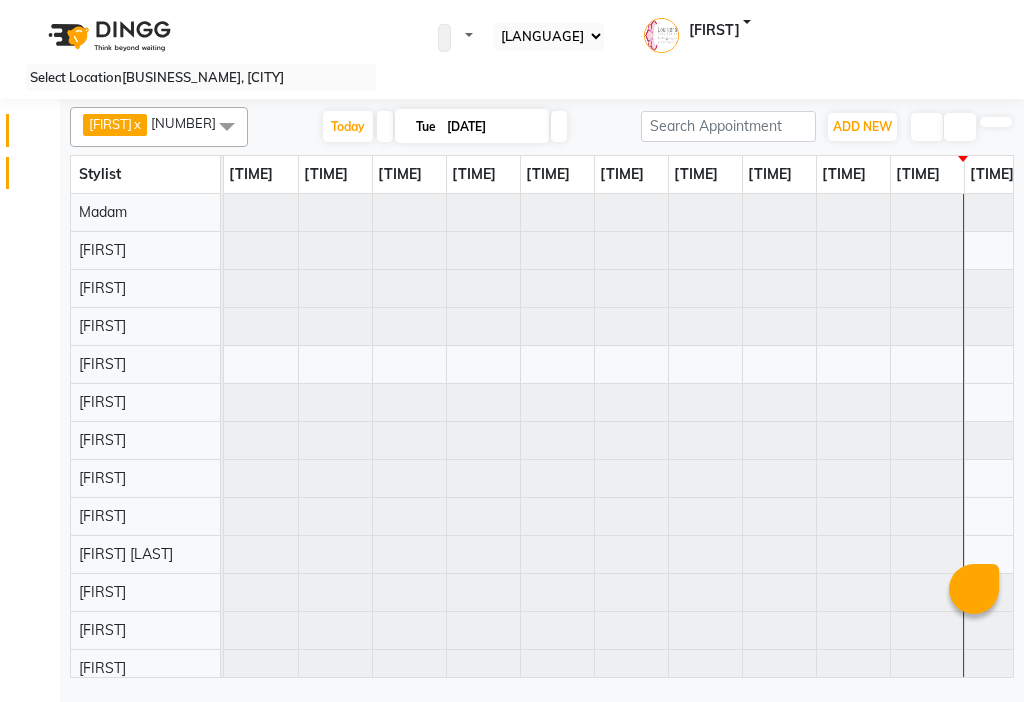 scroll, scrollTop: 0, scrollLeft: 445, axis: horizontal 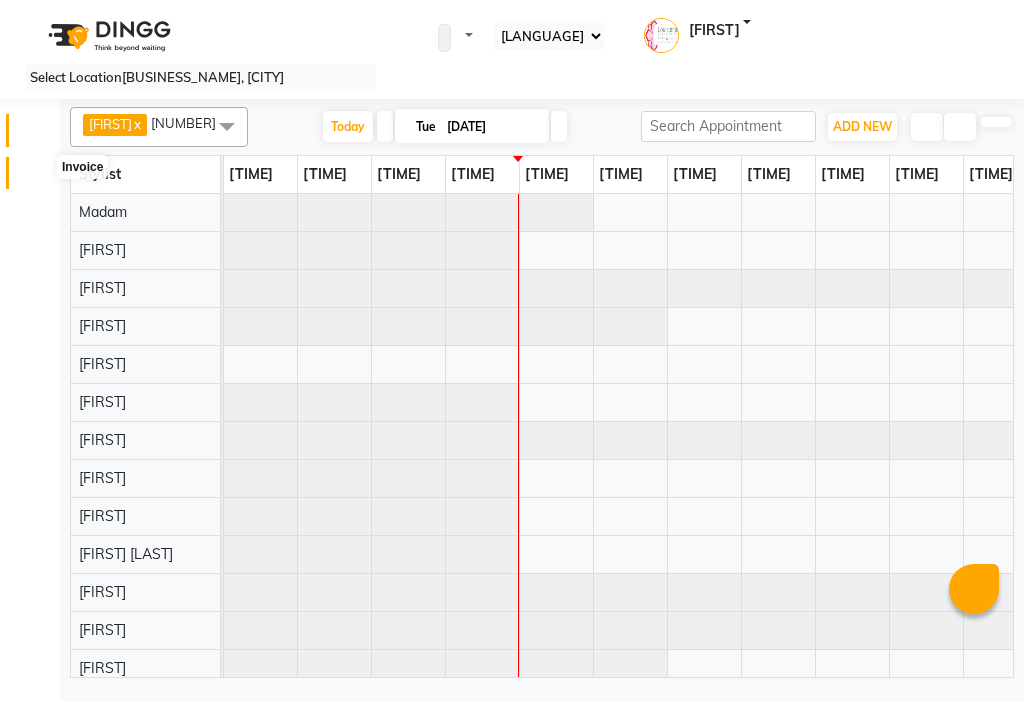 click at bounding box center (37, 178) 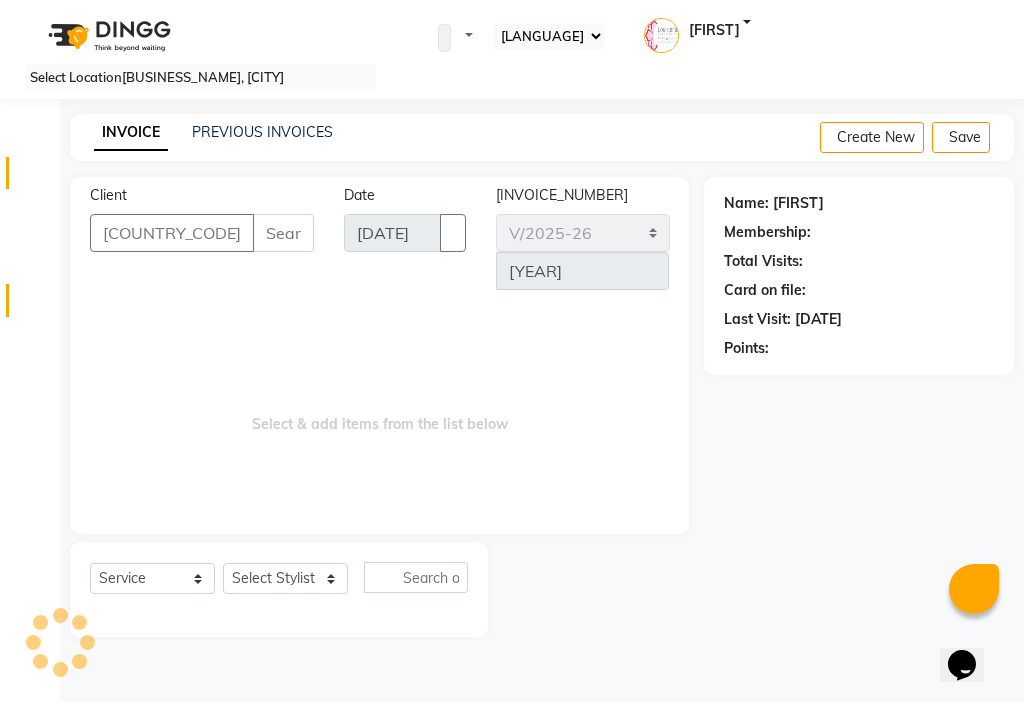 scroll, scrollTop: 0, scrollLeft: 0, axis: both 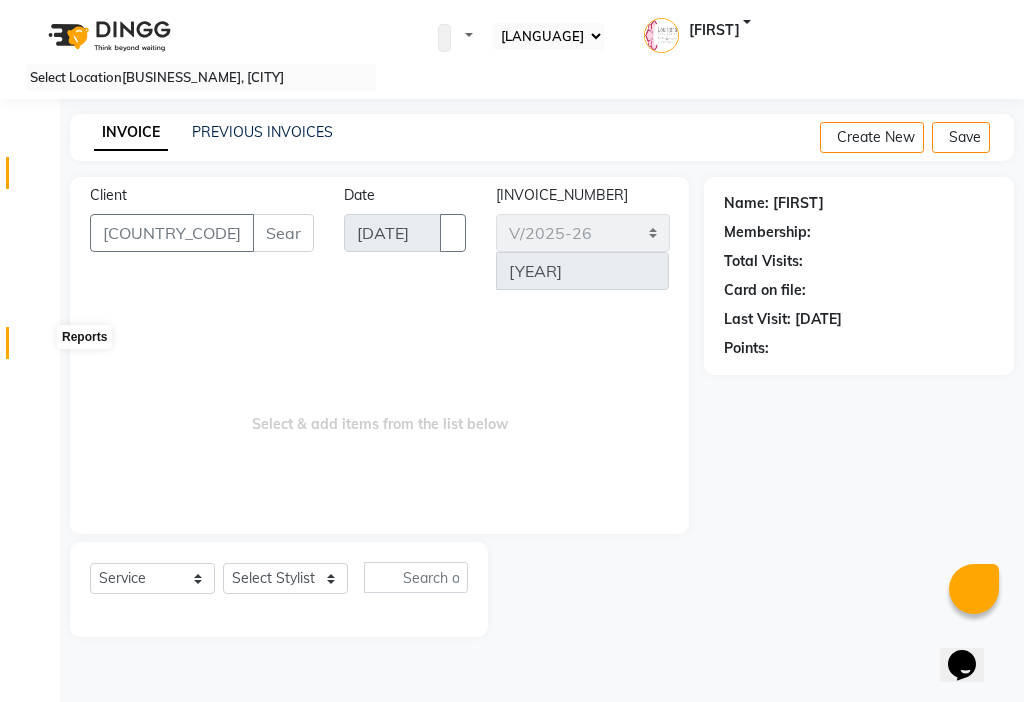 click at bounding box center [38, 348] 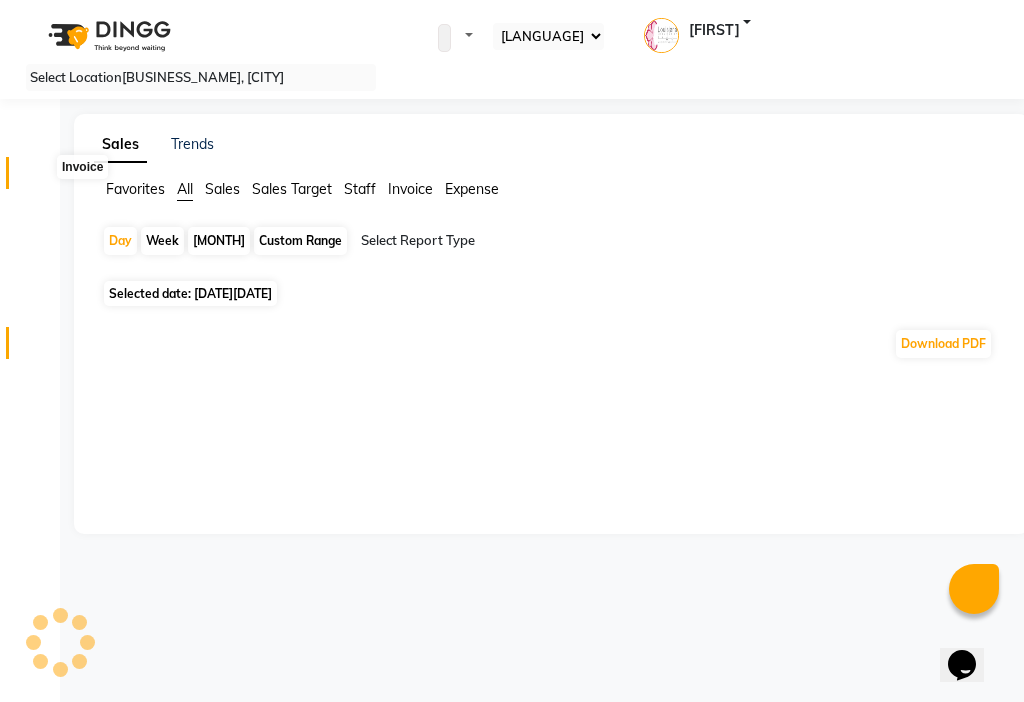 click at bounding box center [38, 178] 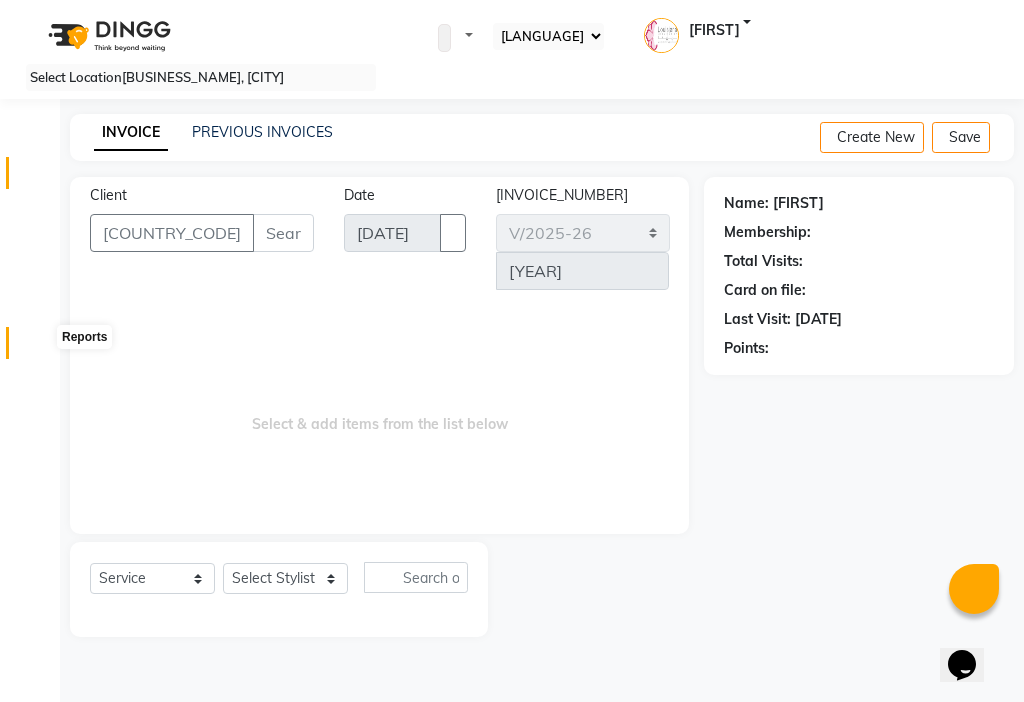 click at bounding box center [38, 348] 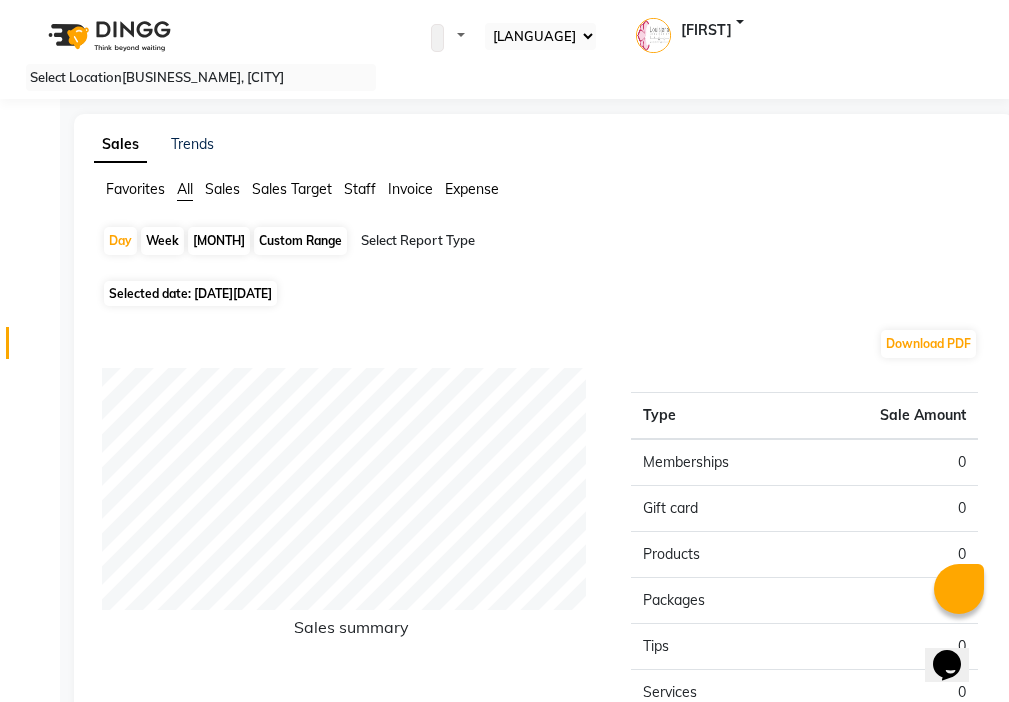 click on "[MONTH]" at bounding box center (219, 241) 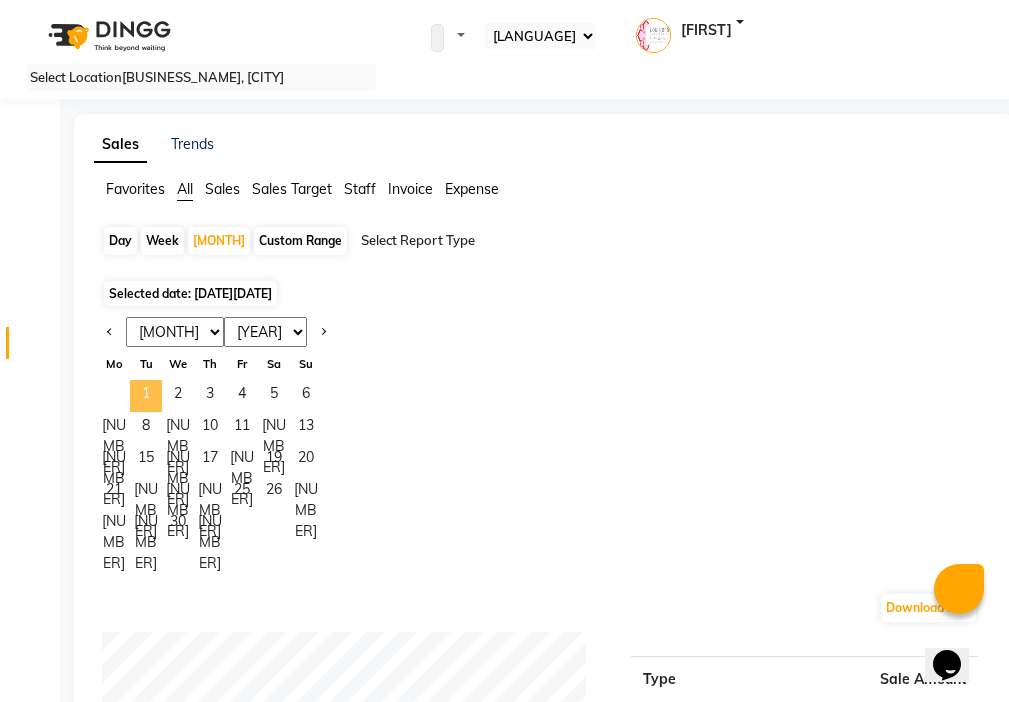 click on "1" at bounding box center [146, 396] 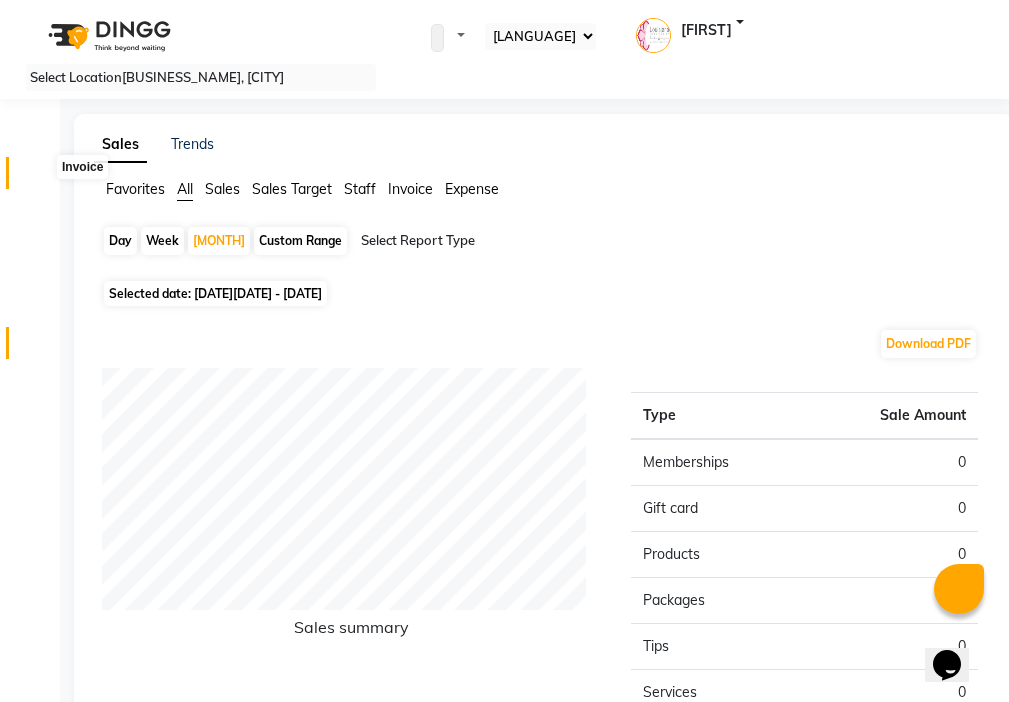 click at bounding box center (37, 178) 